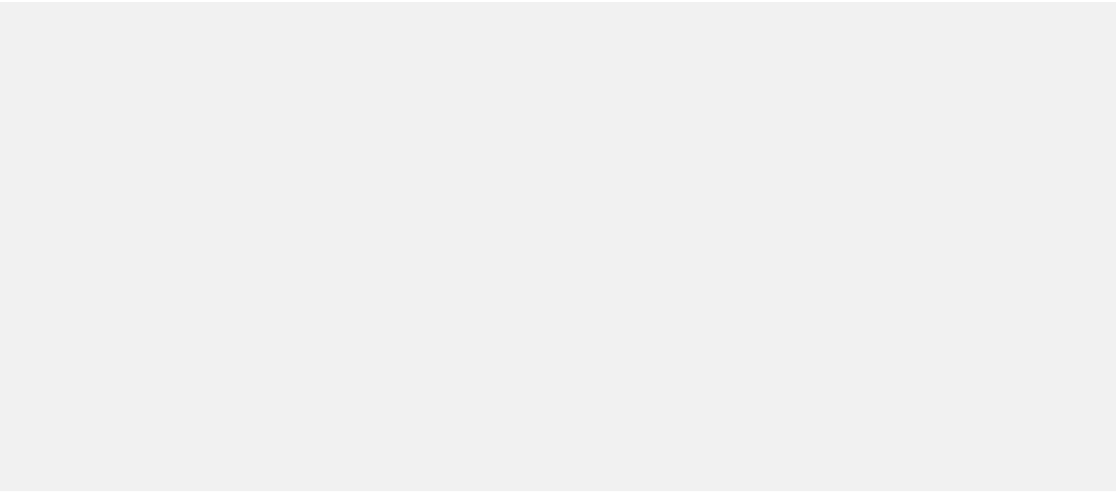 scroll, scrollTop: 0, scrollLeft: 0, axis: both 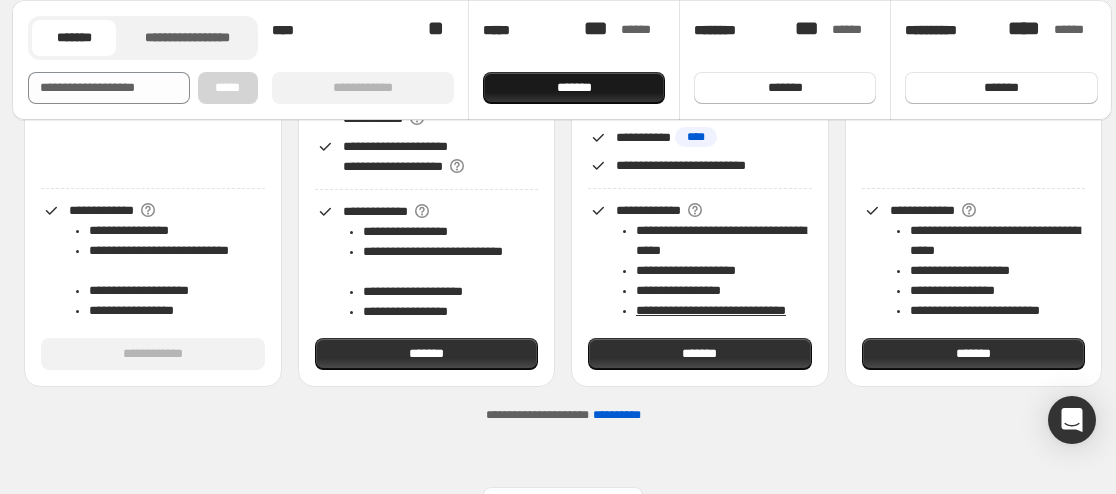 click on "*******" at bounding box center [574, 88] 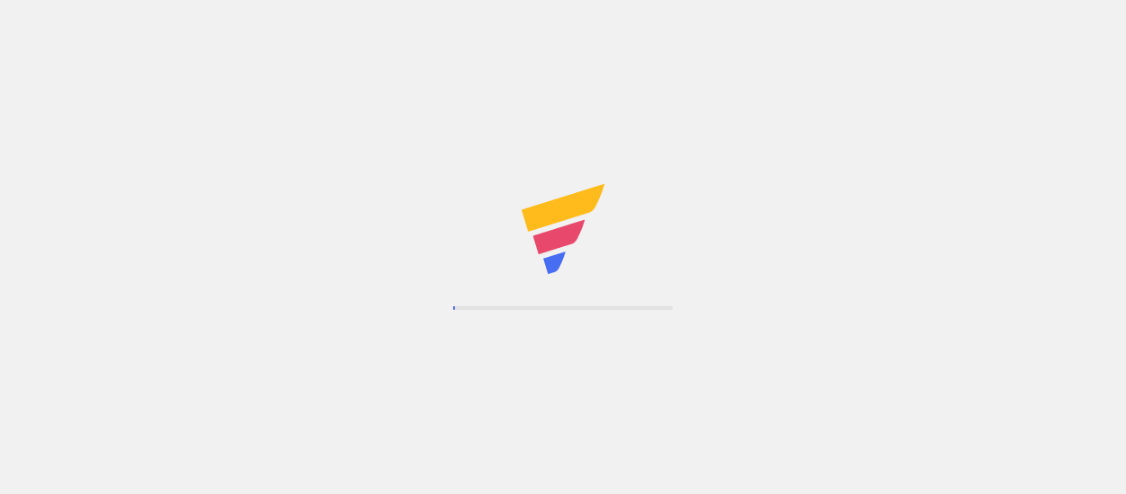 scroll, scrollTop: 0, scrollLeft: 0, axis: both 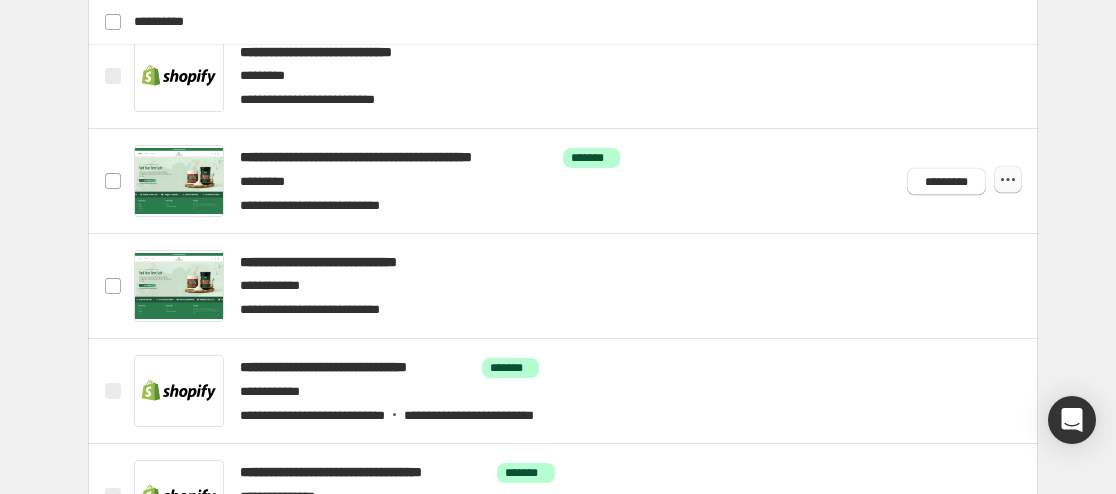 click 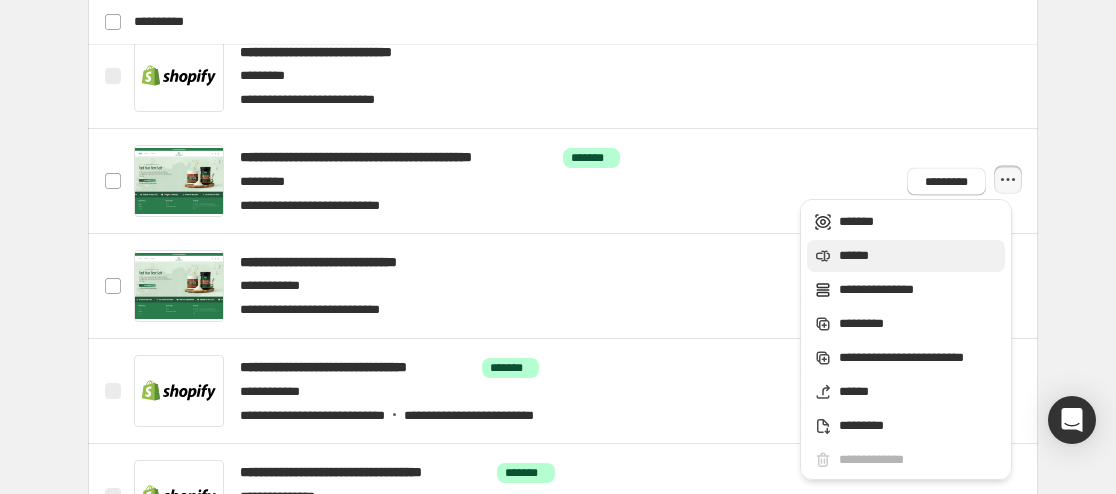click on "******" at bounding box center [919, 256] 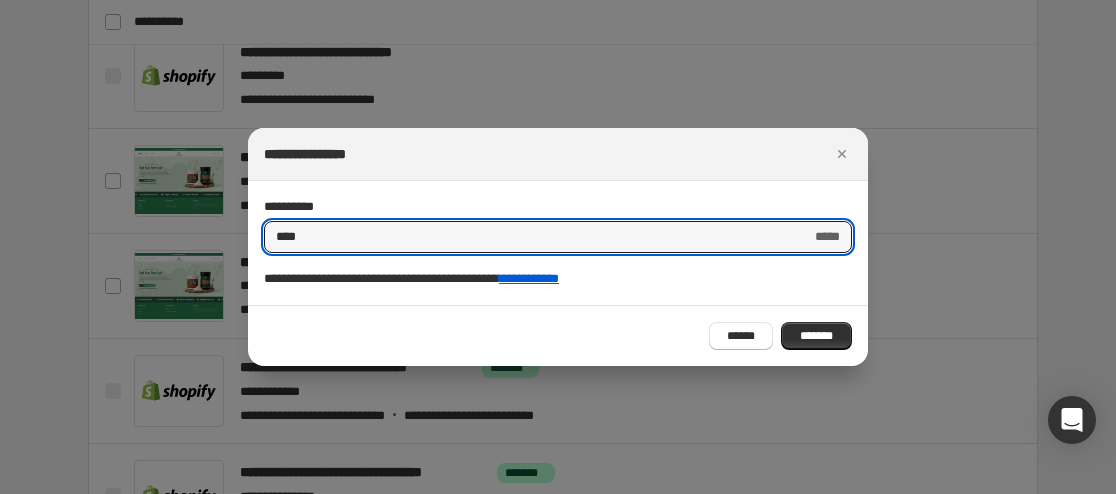 type on "****" 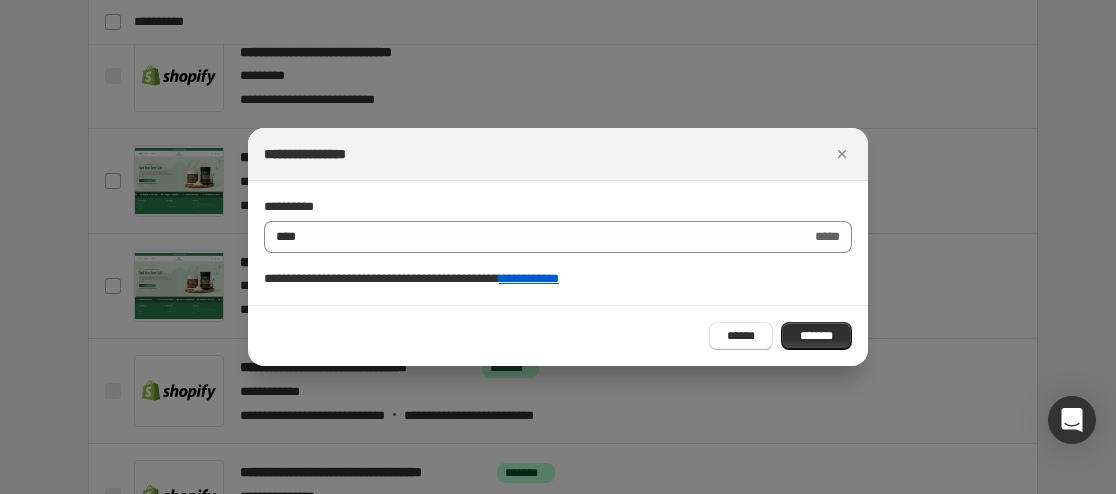 click on "****** *******" at bounding box center (558, 335) 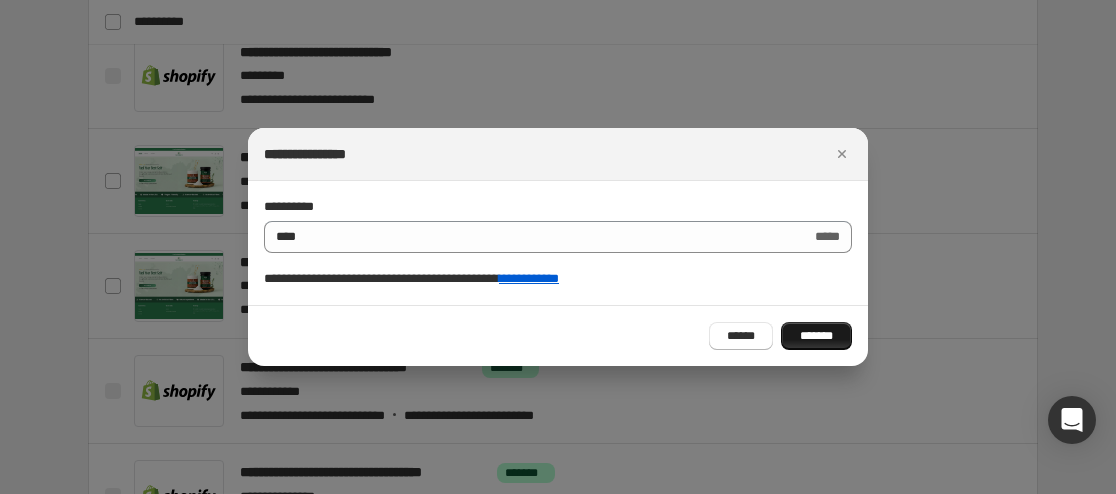click on "*******" at bounding box center [816, 336] 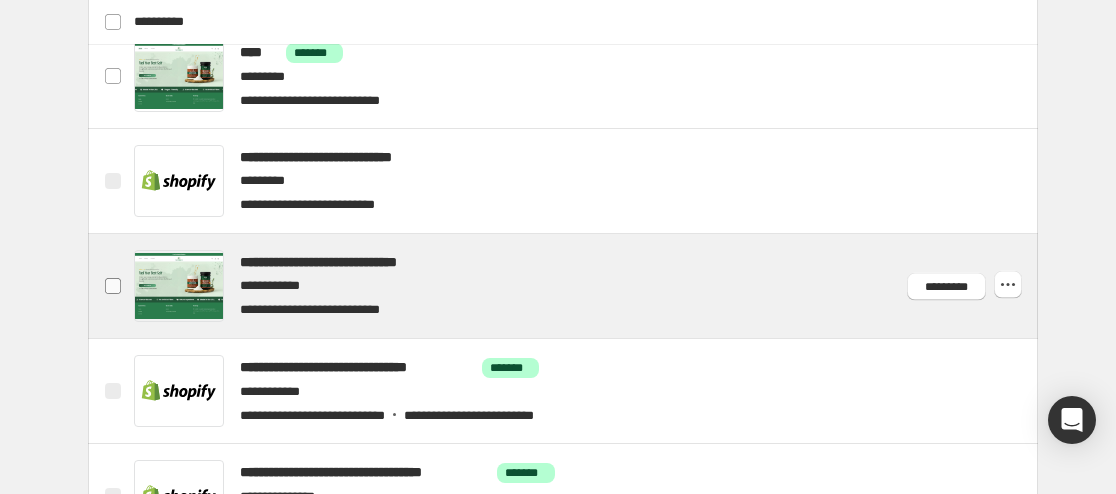 click at bounding box center [113, 286] 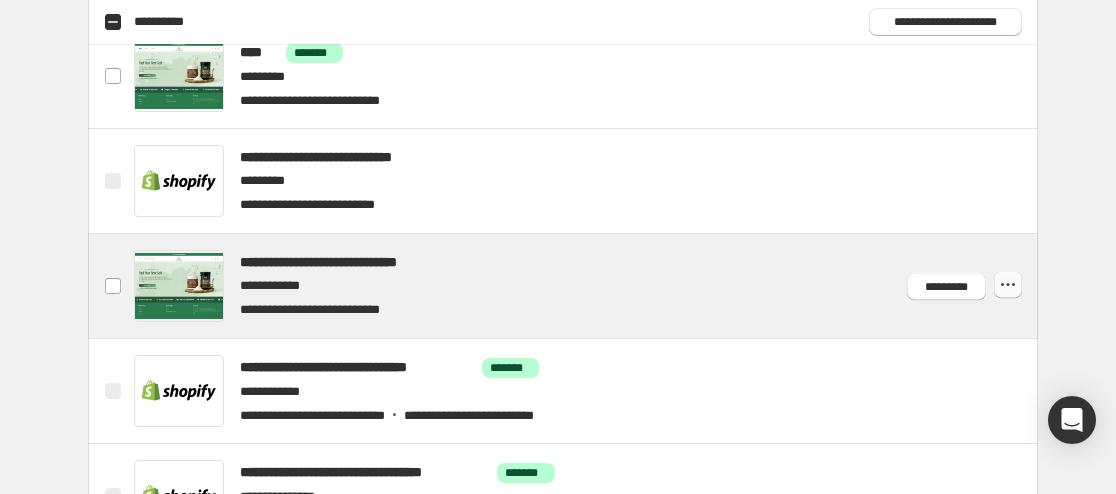 click 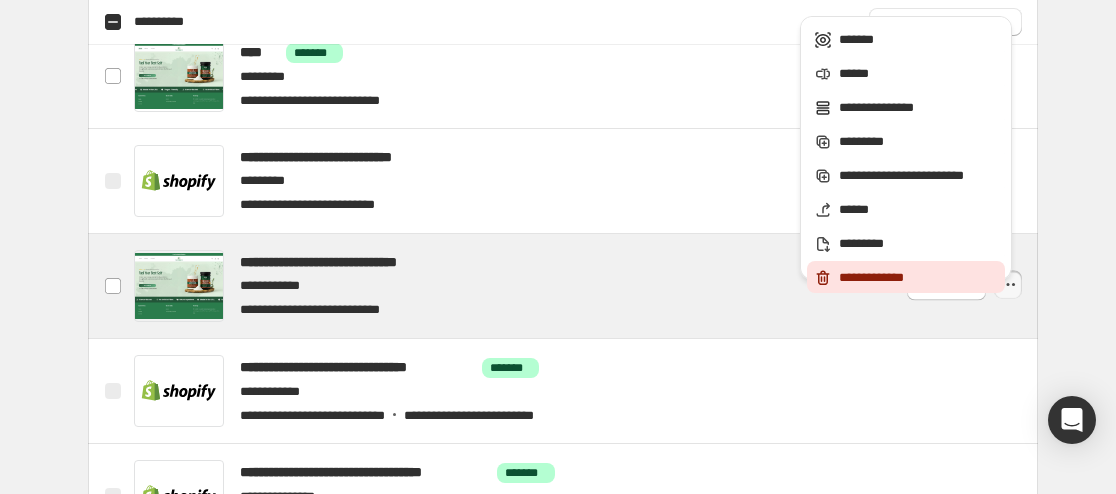 click on "**********" at bounding box center [919, 278] 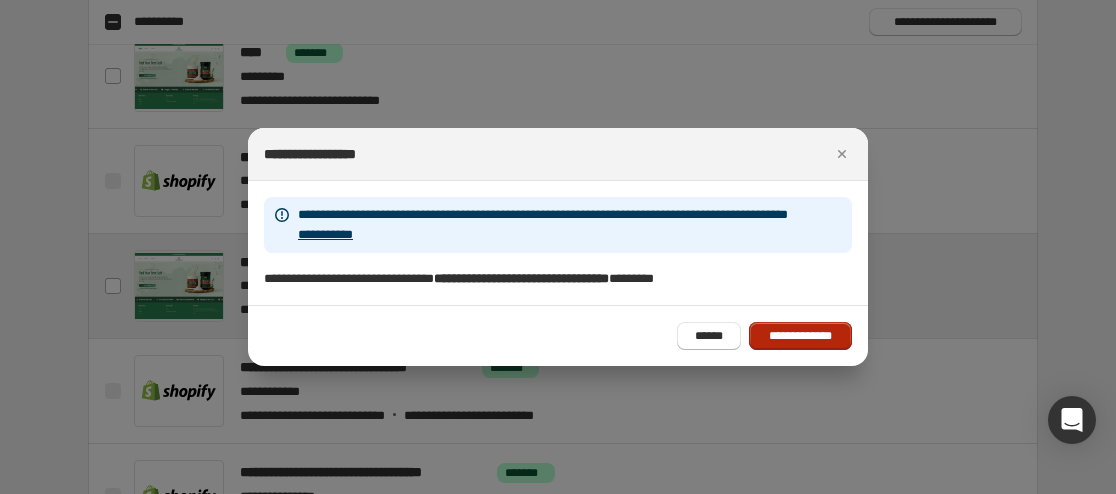 click on "**********" at bounding box center [800, 336] 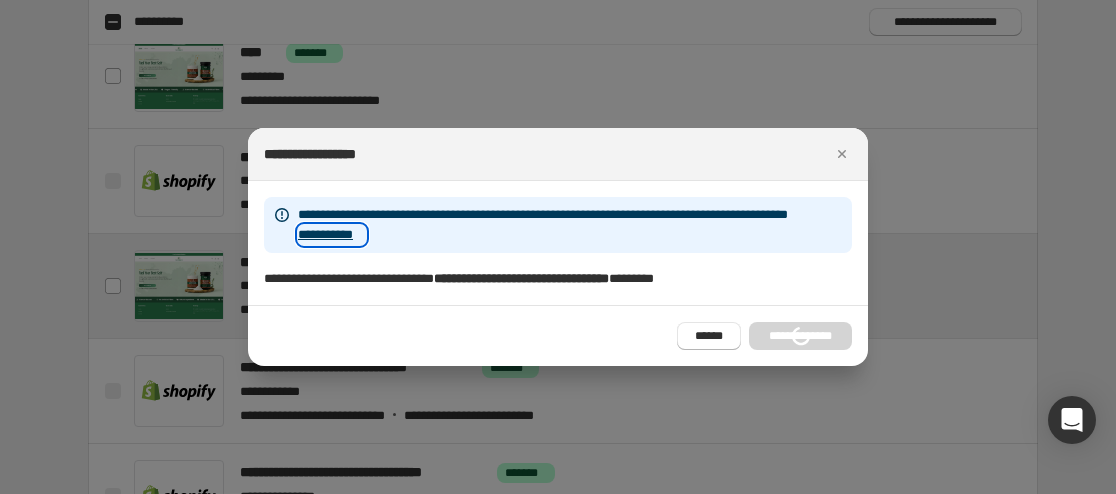 click on "**********" at bounding box center (332, 235) 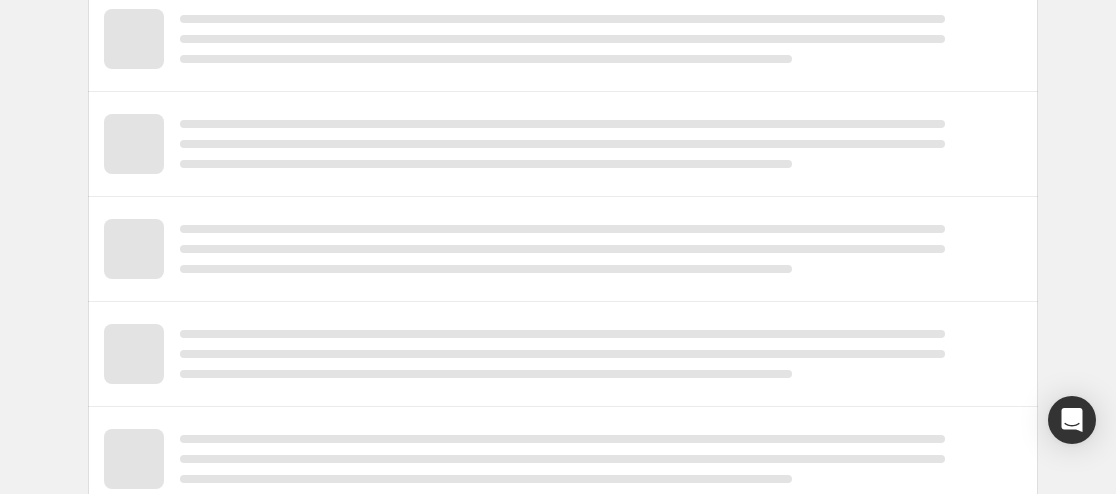 scroll, scrollTop: 0, scrollLeft: 0, axis: both 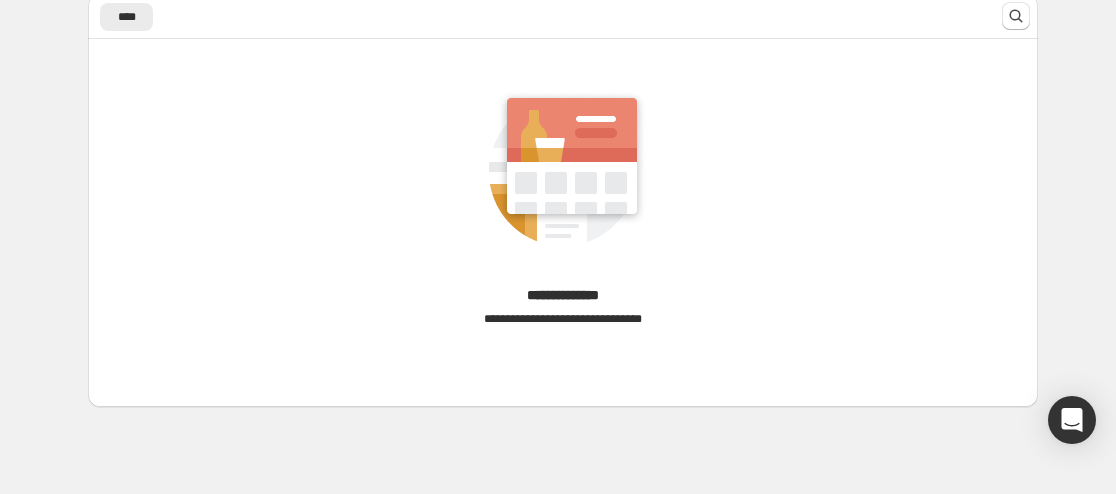 drag, startPoint x: 1114, startPoint y: 226, endPoint x: 1120, endPoint y: 310, distance: 84.21401 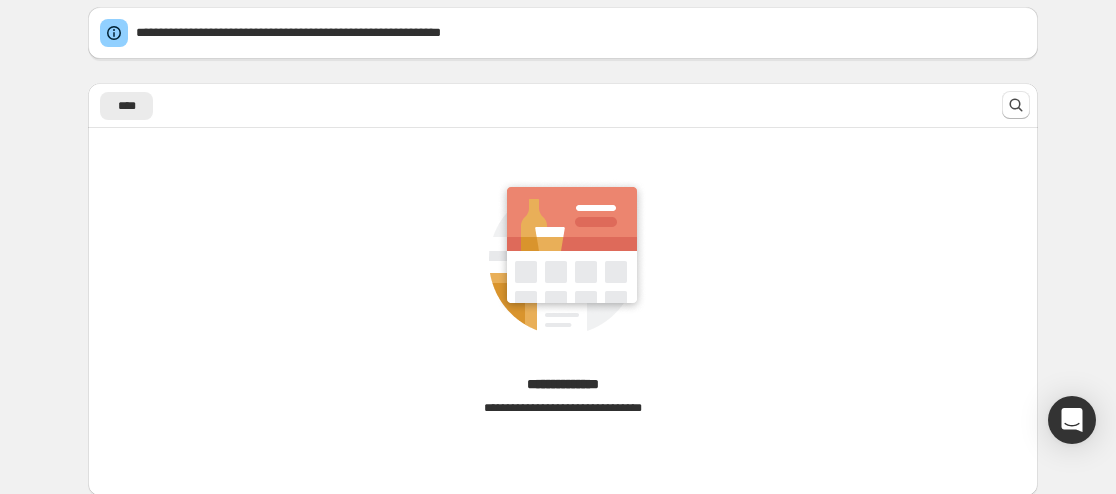 scroll, scrollTop: 0, scrollLeft: 0, axis: both 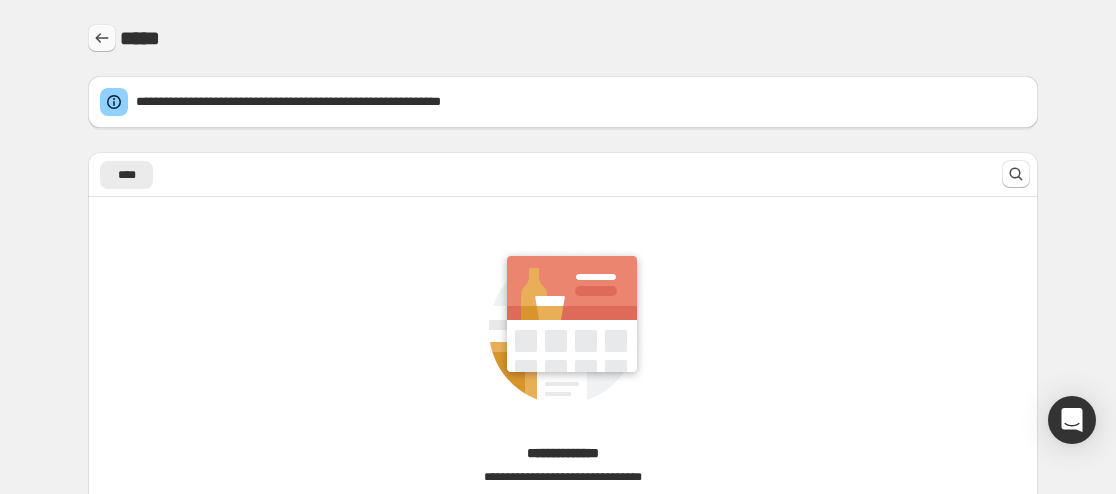 click 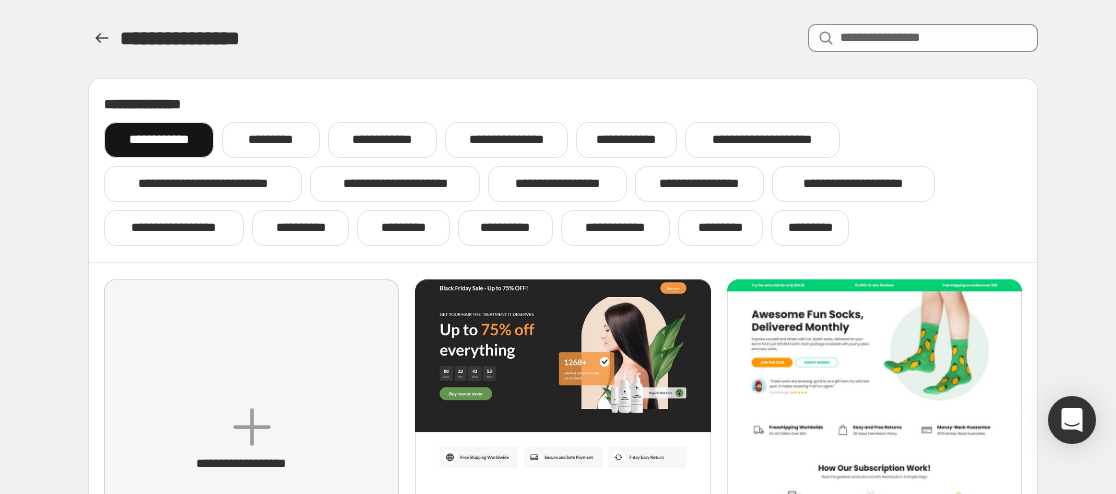 scroll, scrollTop: 214, scrollLeft: 0, axis: vertical 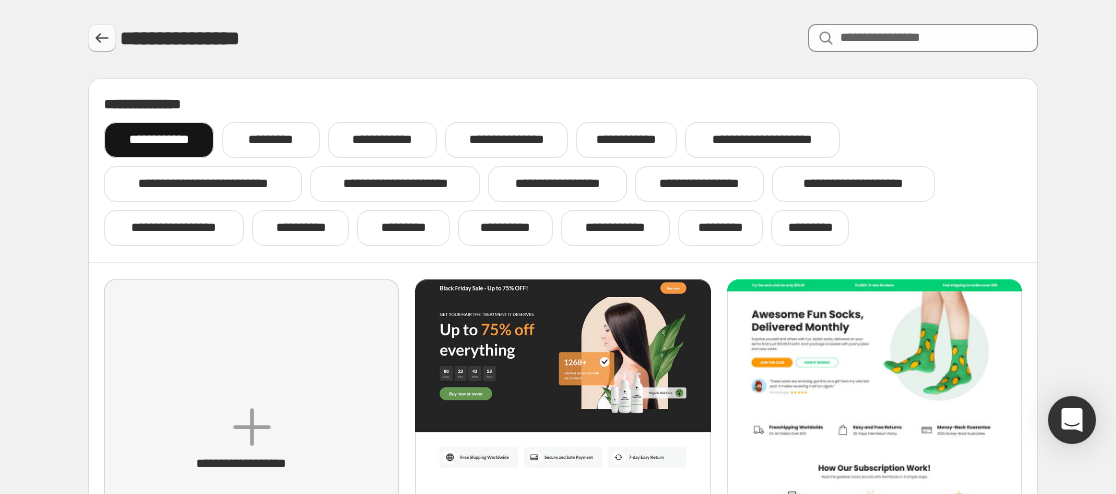 click 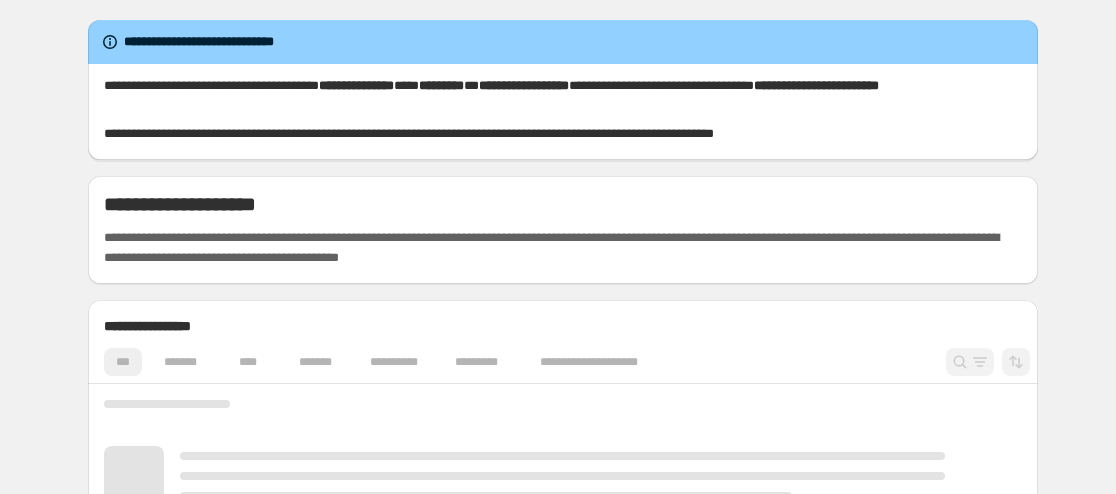 scroll, scrollTop: 0, scrollLeft: 0, axis: both 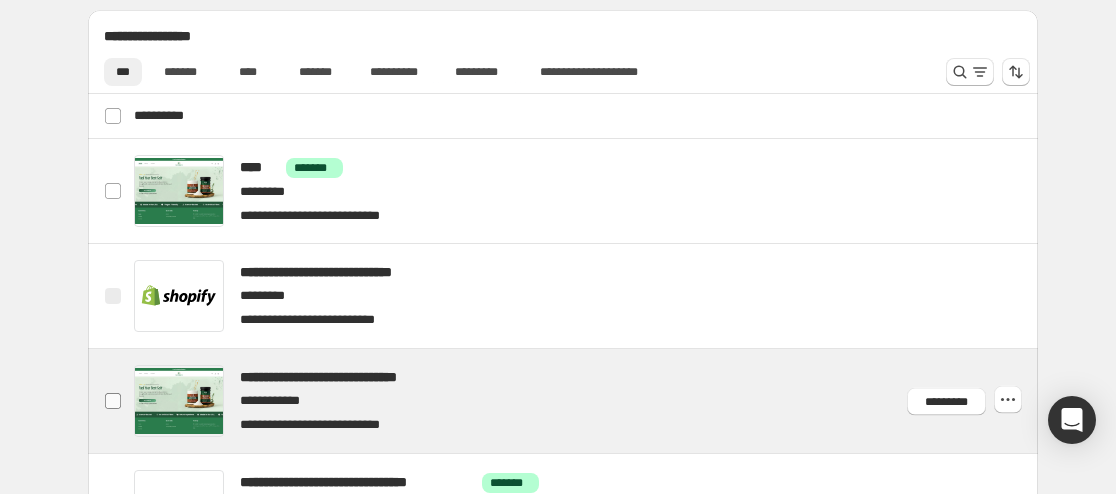 click at bounding box center [113, 401] 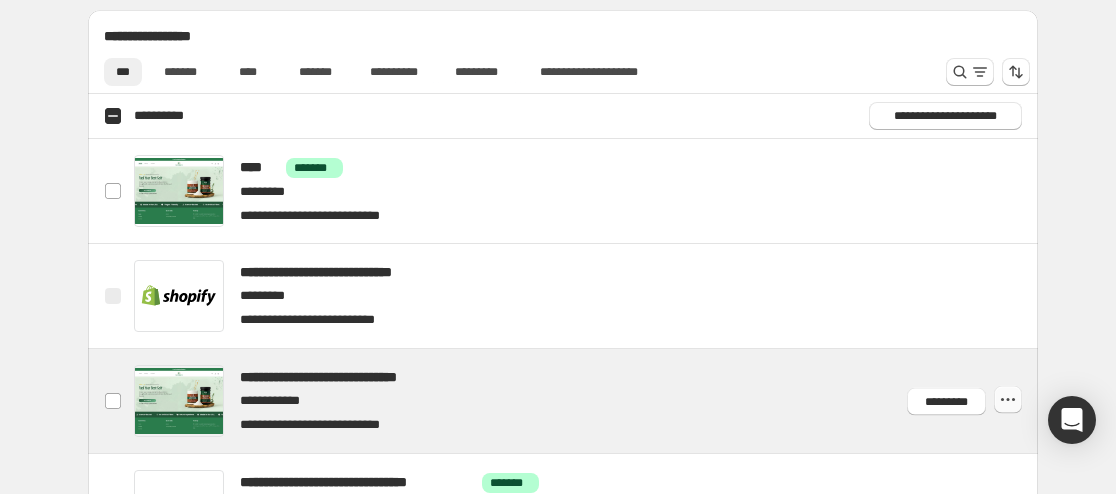 click 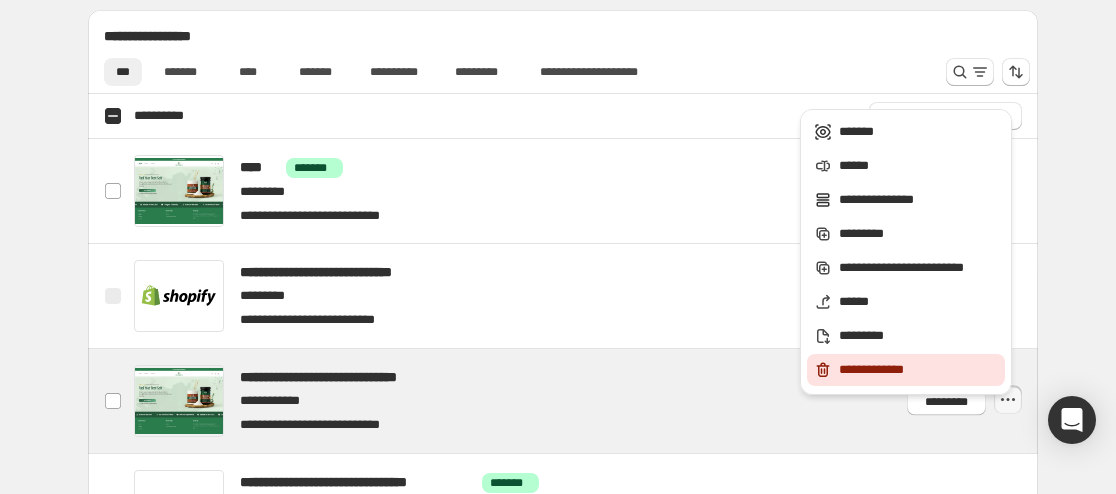 click on "**********" at bounding box center [919, 370] 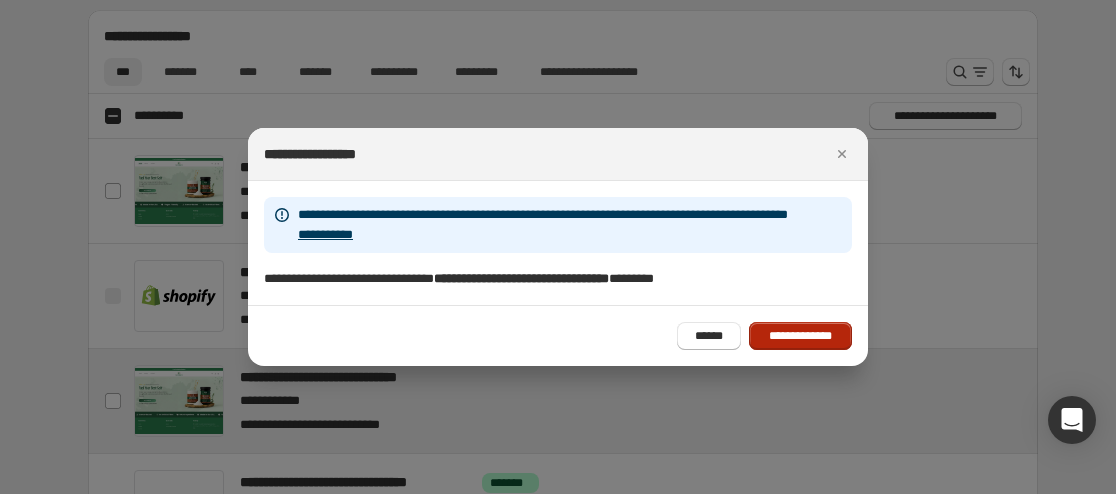 click on "**********" at bounding box center (800, 336) 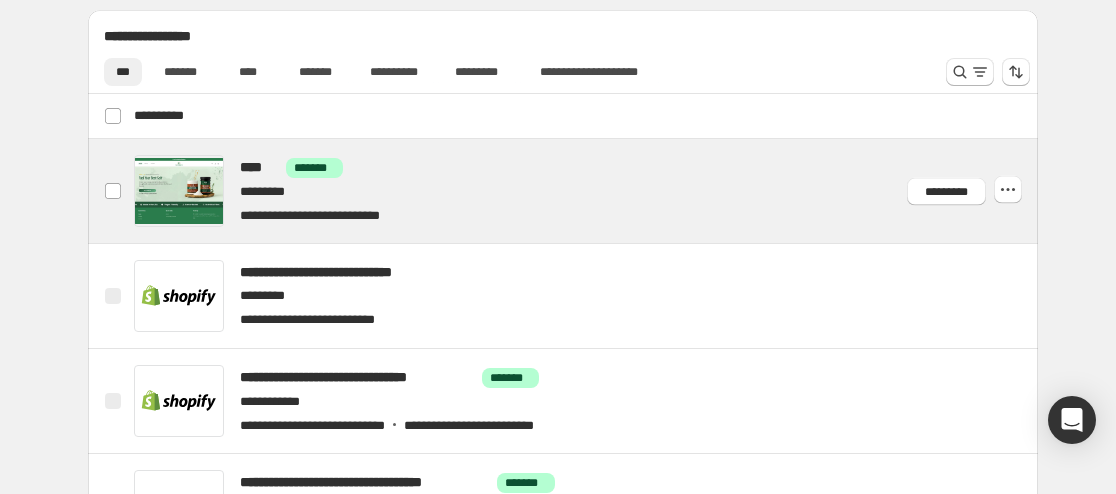 click at bounding box center (587, 191) 